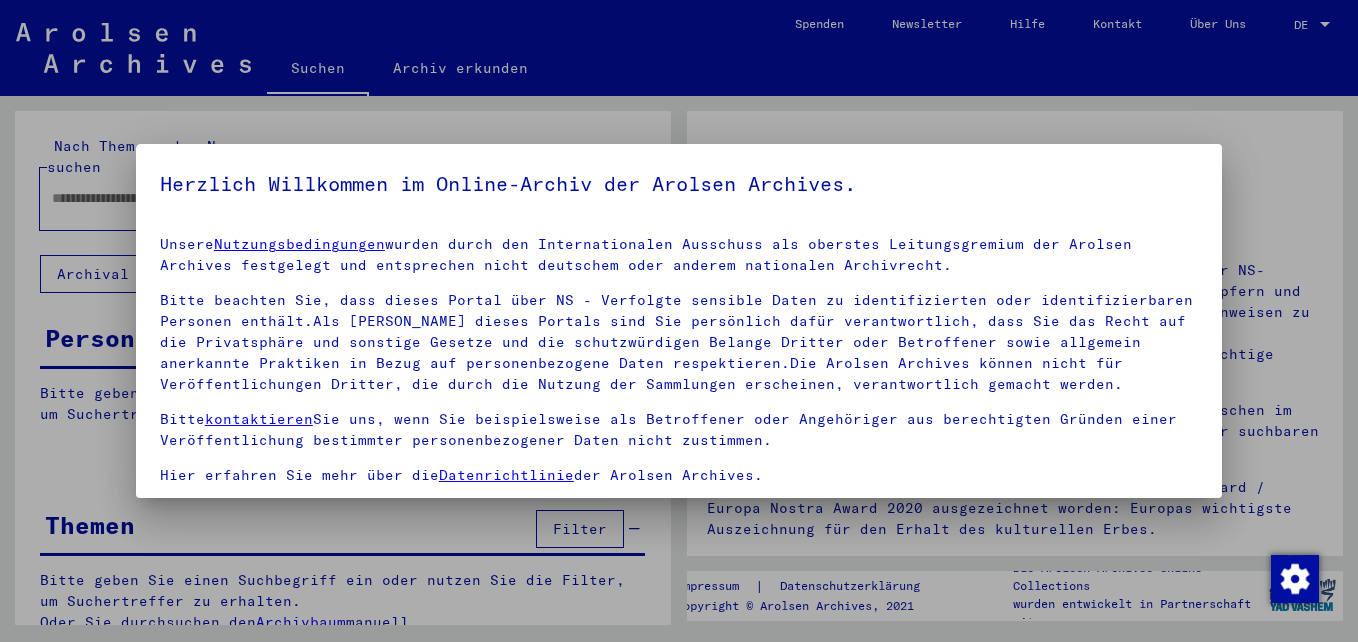 scroll, scrollTop: 0, scrollLeft: 0, axis: both 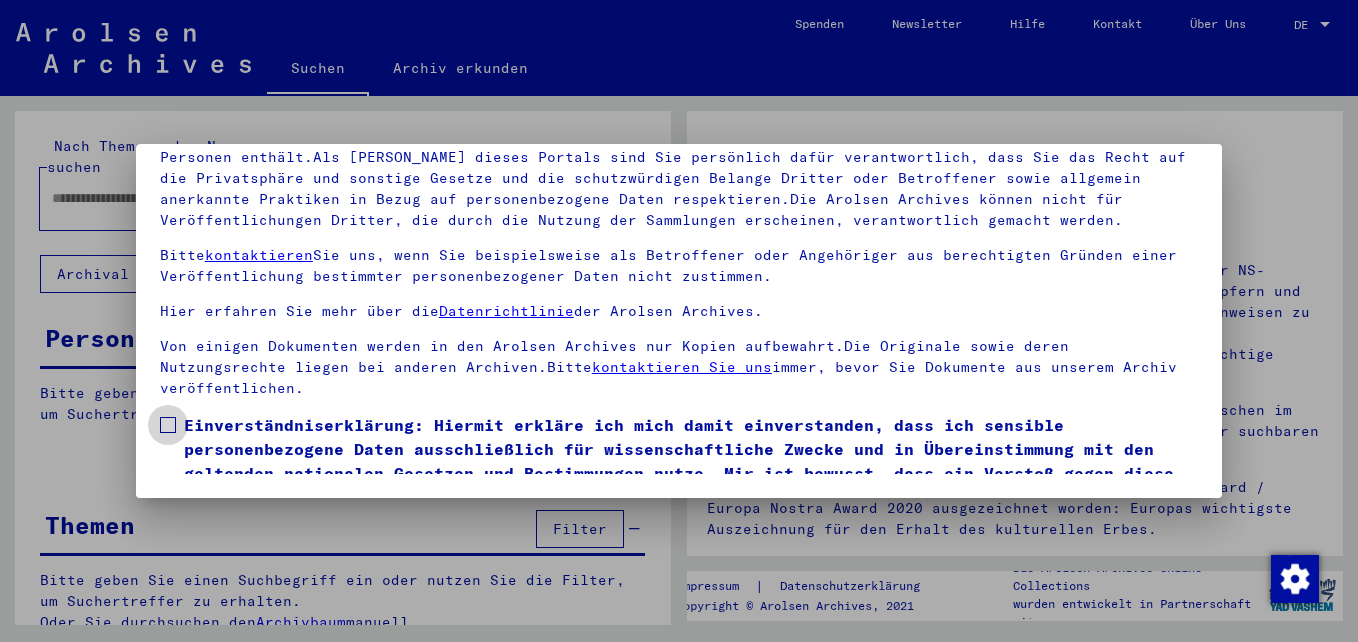 click at bounding box center (168, 425) 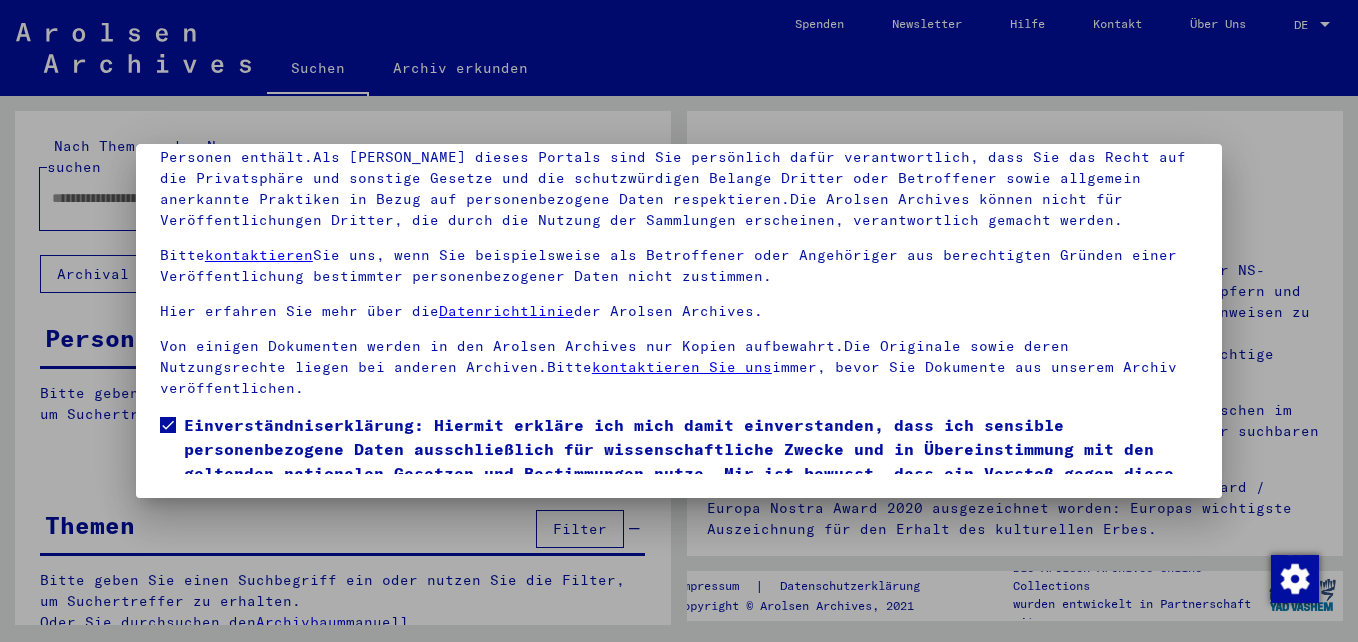 scroll, scrollTop: 83, scrollLeft: 0, axis: vertical 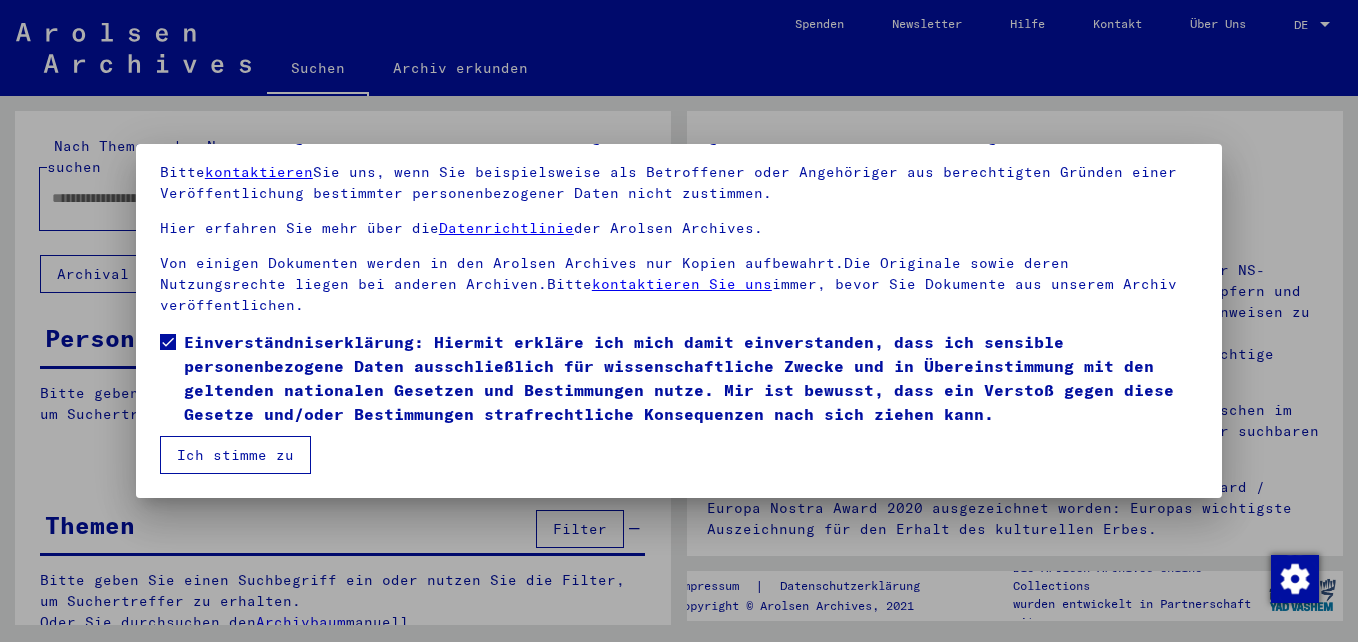 click on "Ich stimme zu" at bounding box center [235, 455] 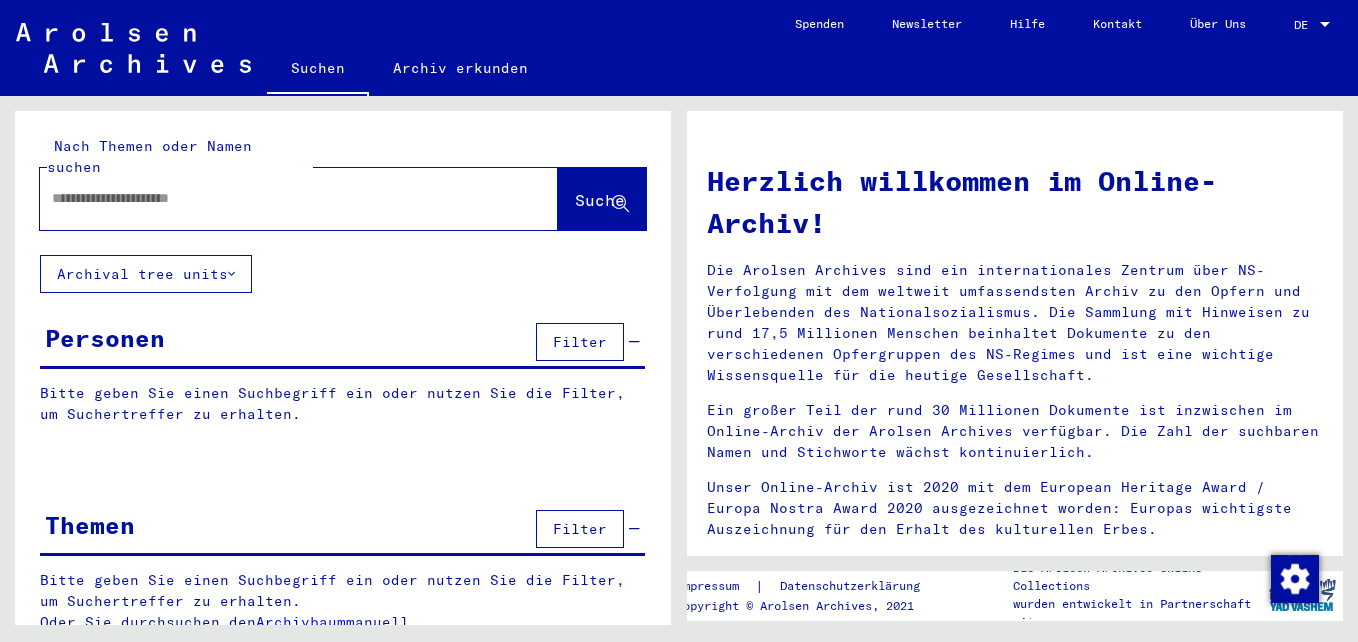 click on "Nach Themen oder Namen suchen  Suche     Archival tree units  Personen  Filter   Bitte geben Sie einen Suchbegriff ein oder nutzen Sie die Filter, um Suchertreffer zu erhalten.  Signature Nachname Vorname Geburtsname Geburt‏ Geburtsdatum Prisoner # Vater (Adoptivvater) Mutter (Adoptivmutter) Religion Nationalität Beruf Haftstätte Sterbedatum Letzter Wohnort Letzter Wohnort (Land) Haftstätte Letzter Wohnort (Provinz) Letzter Wohnort (Ort) Letzter Wohnort (Stadtteil) Letzter Wohnort (Straße) [PERSON_NAME] (Hausnummer) Signature Nachname Vorname Geburtsname Geburt‏ Geburtsdatum Prisoner # Themen  Filter   Bitte geben Sie einen Suchbegriff ein oder nutzen Sie die Filter, um Suchertreffer zu erhalten.  Oder Sie durchsuchen den    Archivbaum  manuell.  Signatur Signature Titel hierarchy list" 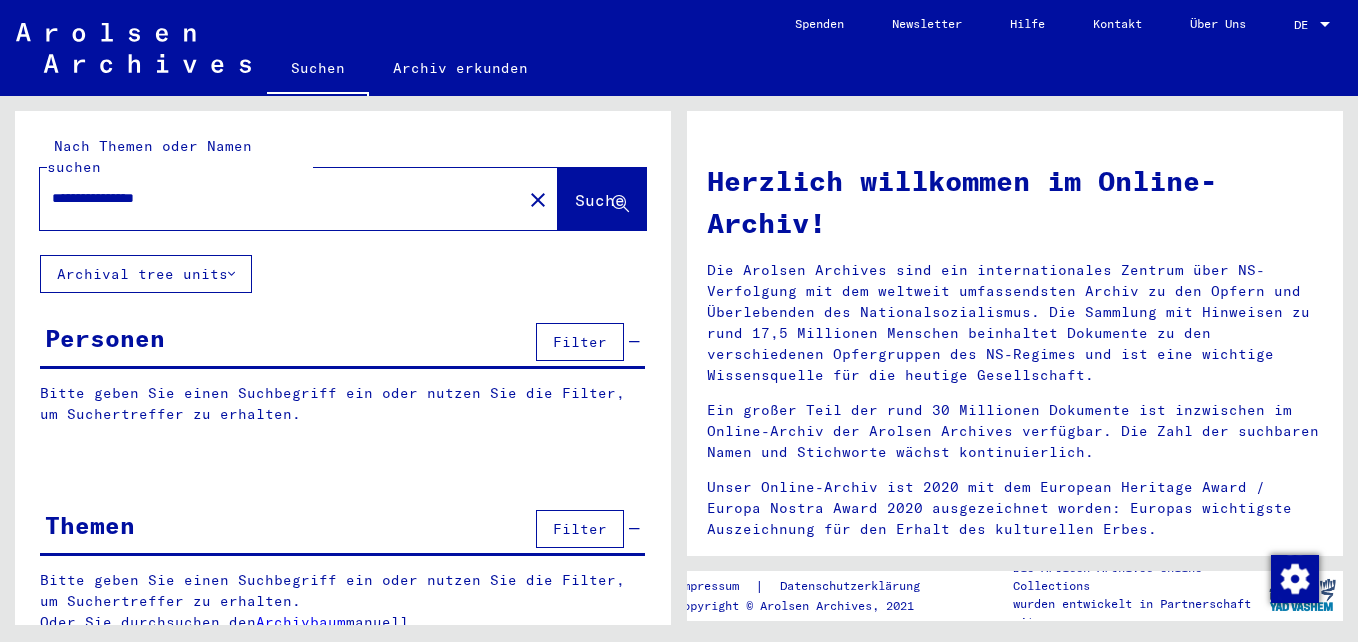 type on "**********" 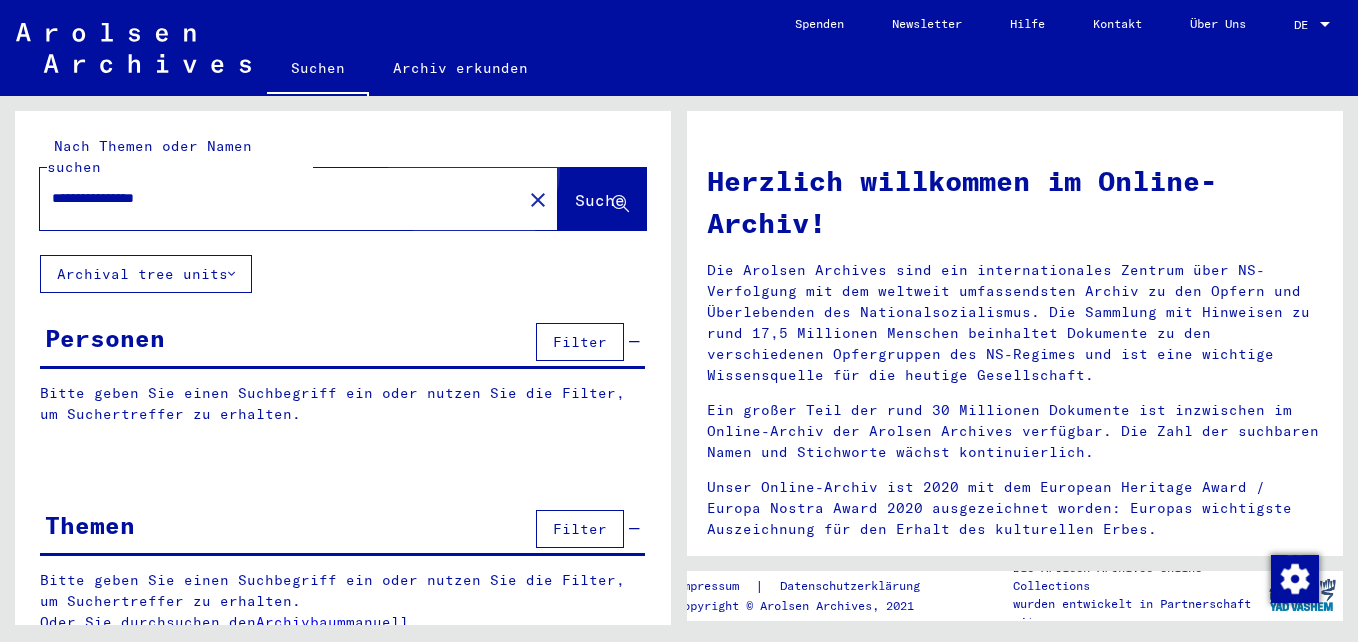 click on "Suche" 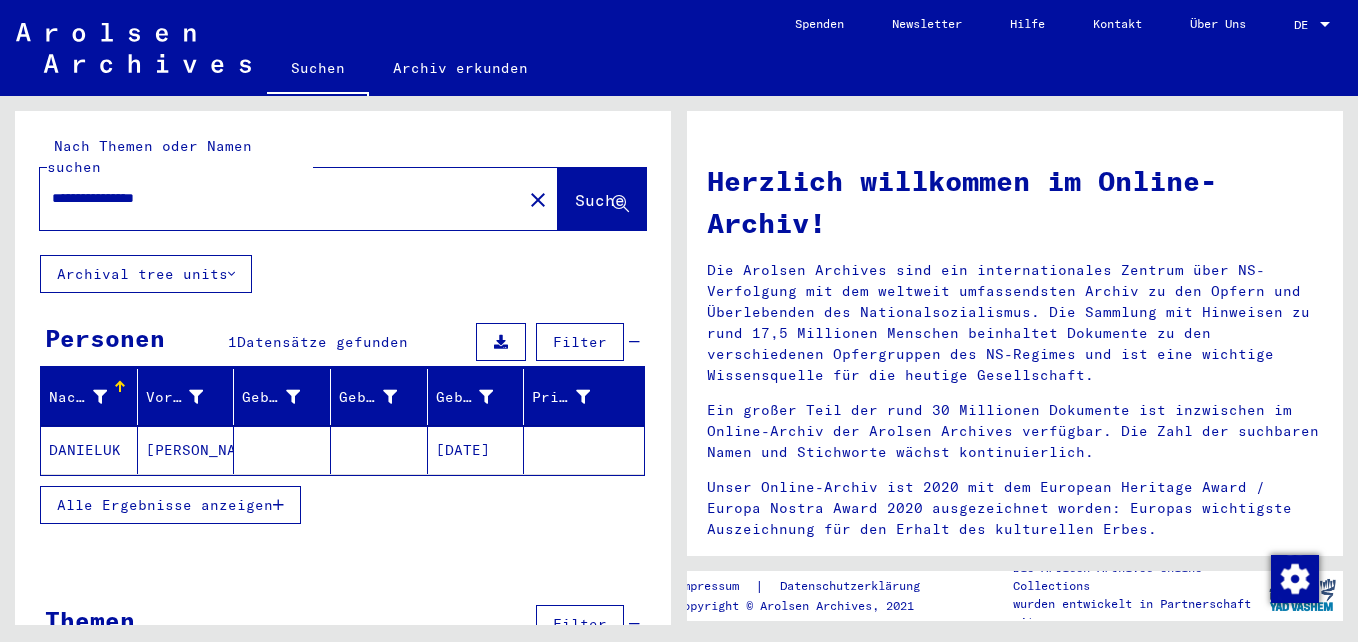 click on "[PERSON_NAME]" 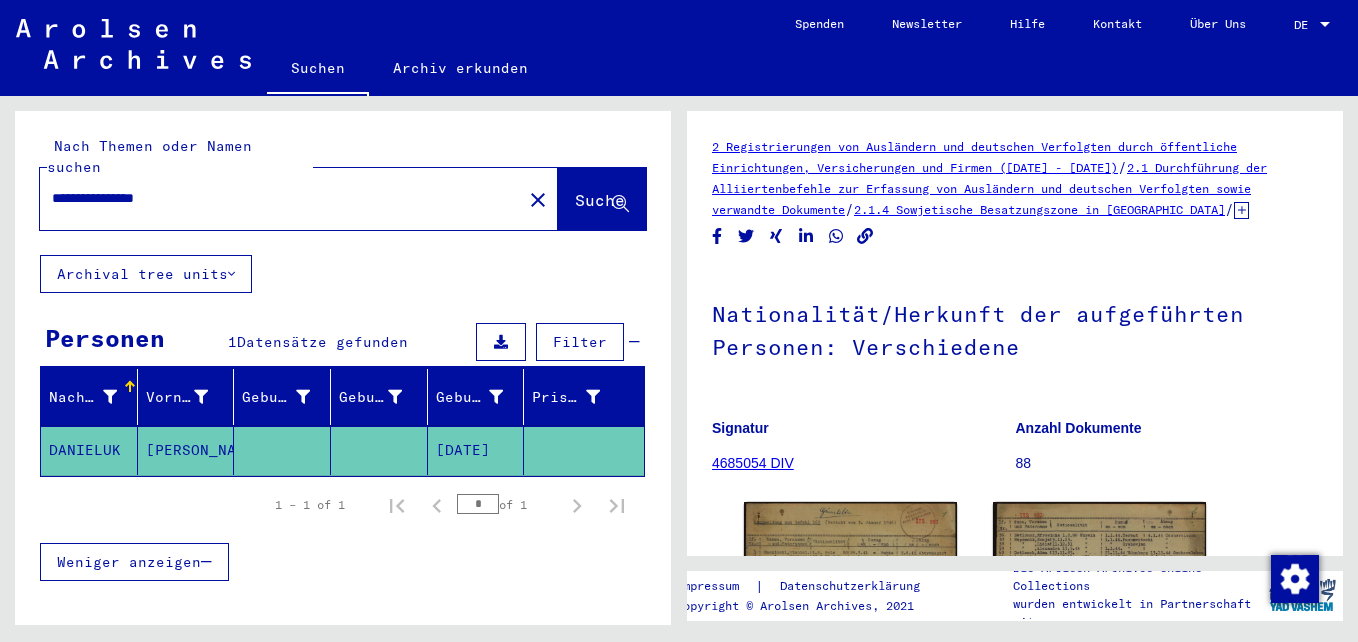 scroll, scrollTop: 0, scrollLeft: 0, axis: both 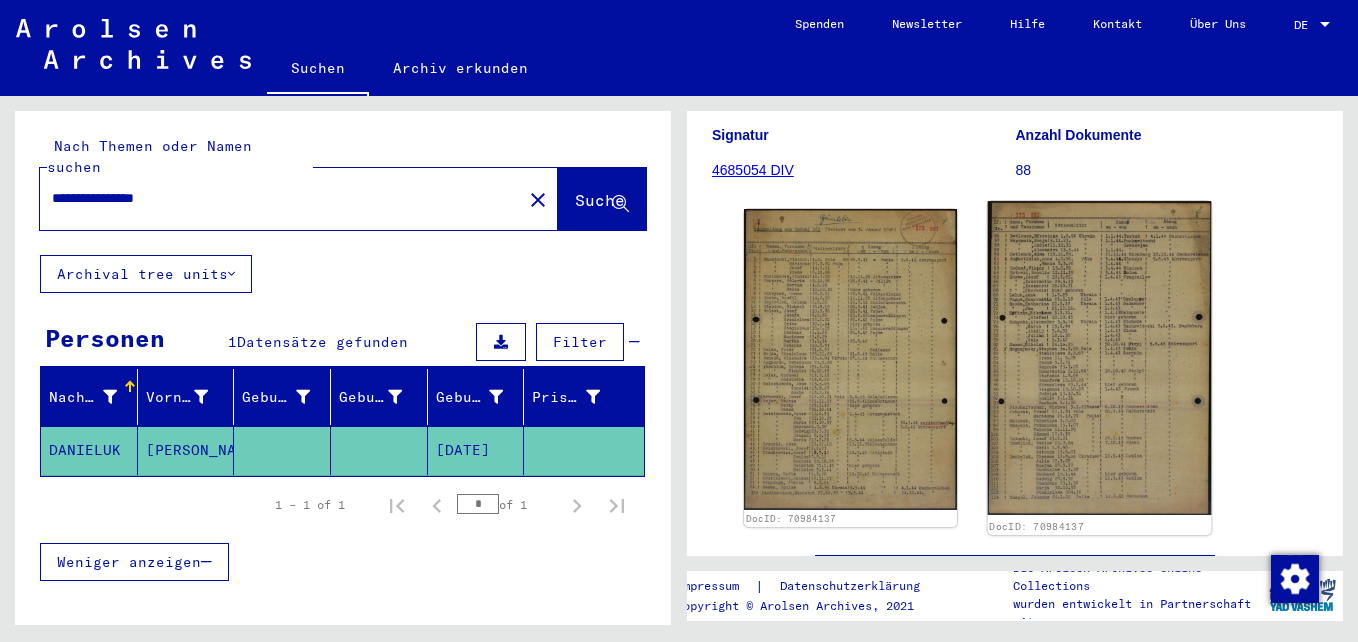 click 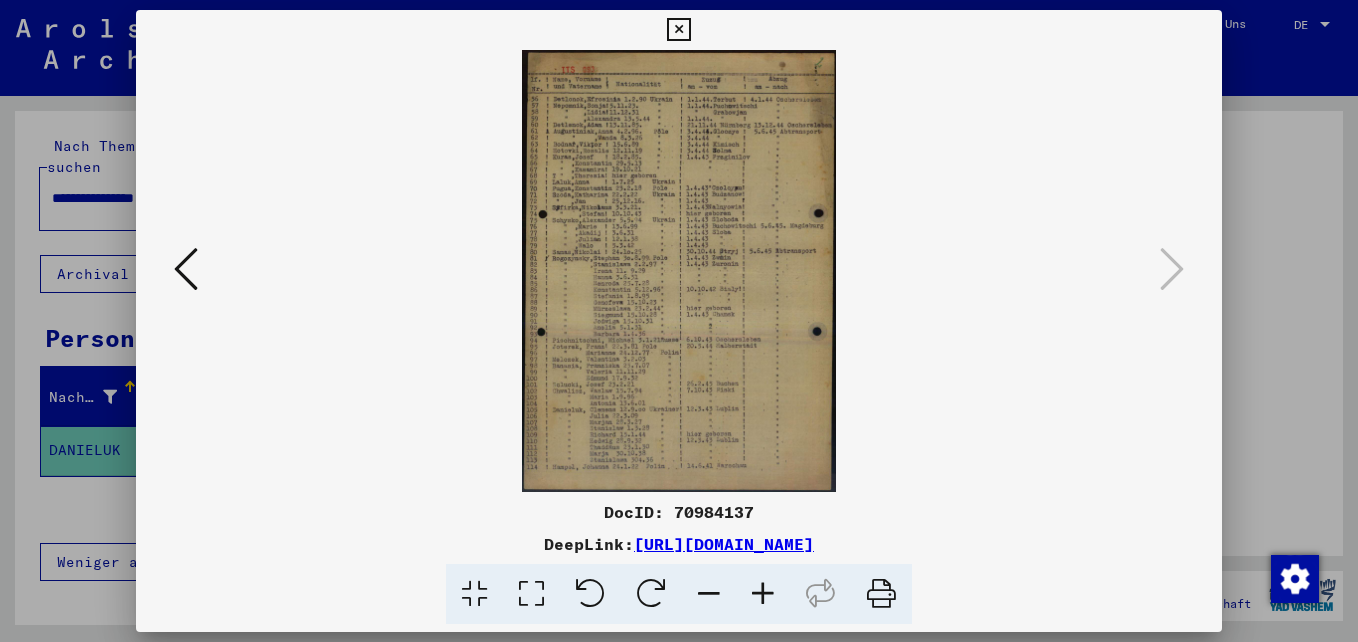 click at bounding box center (763, 594) 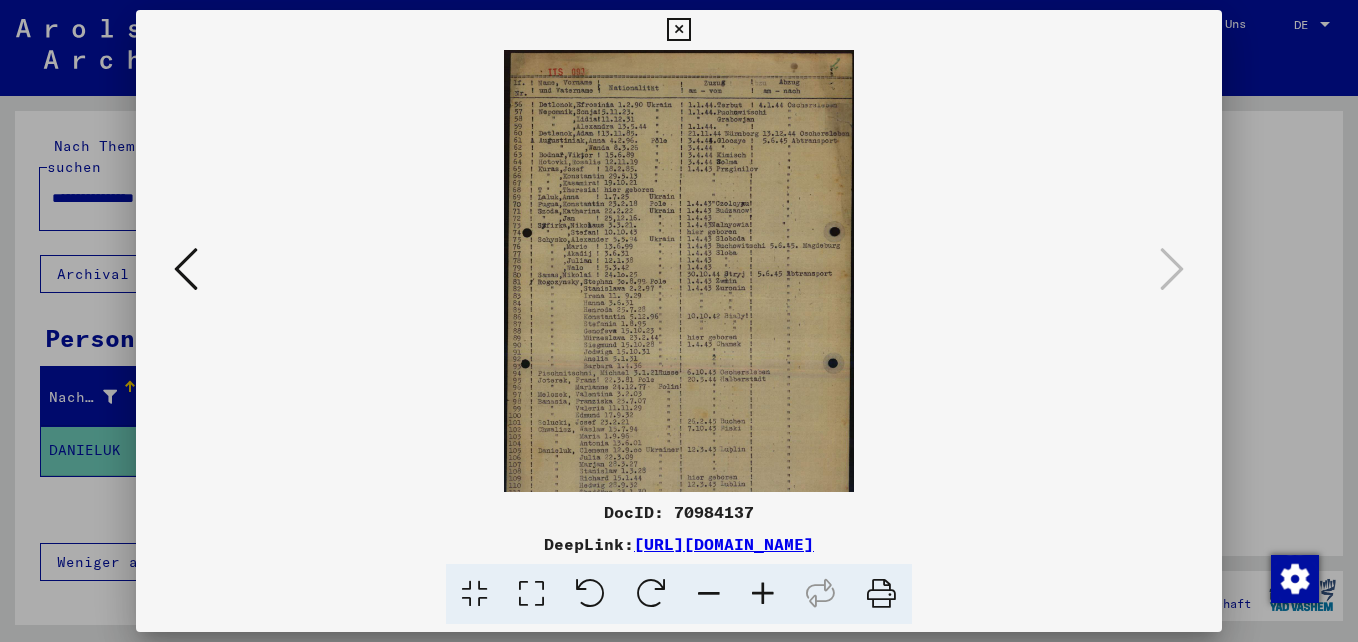 click at bounding box center (763, 594) 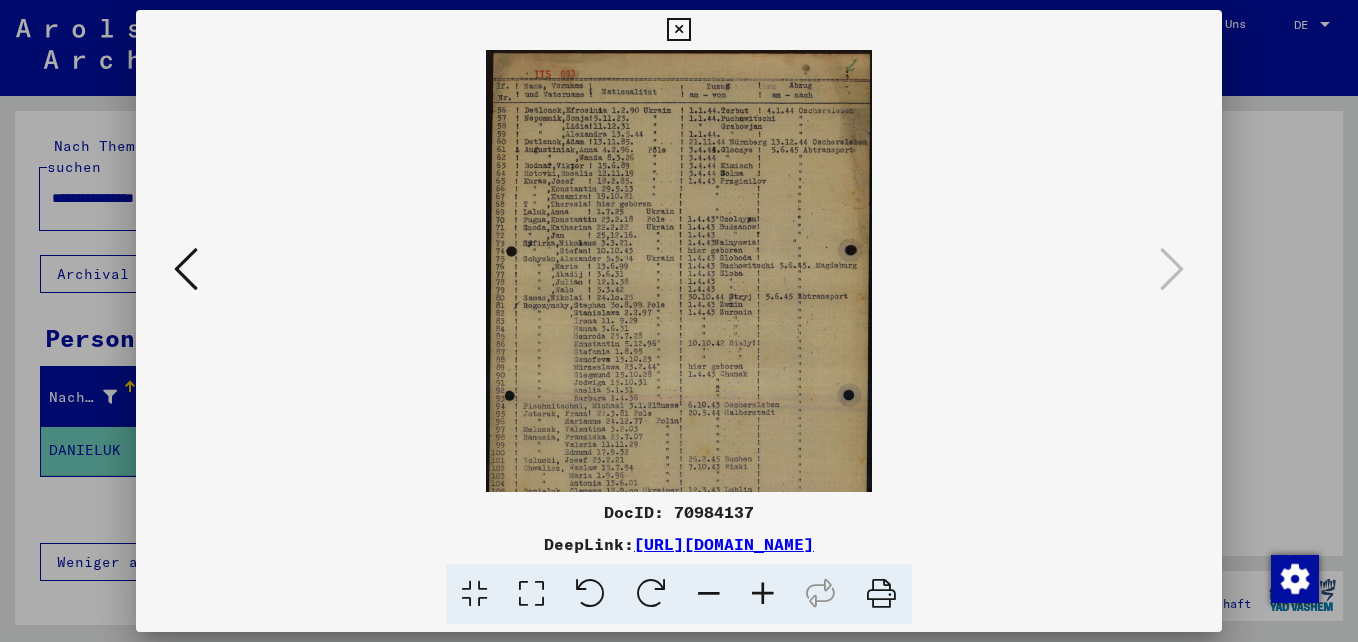 click at bounding box center [763, 594] 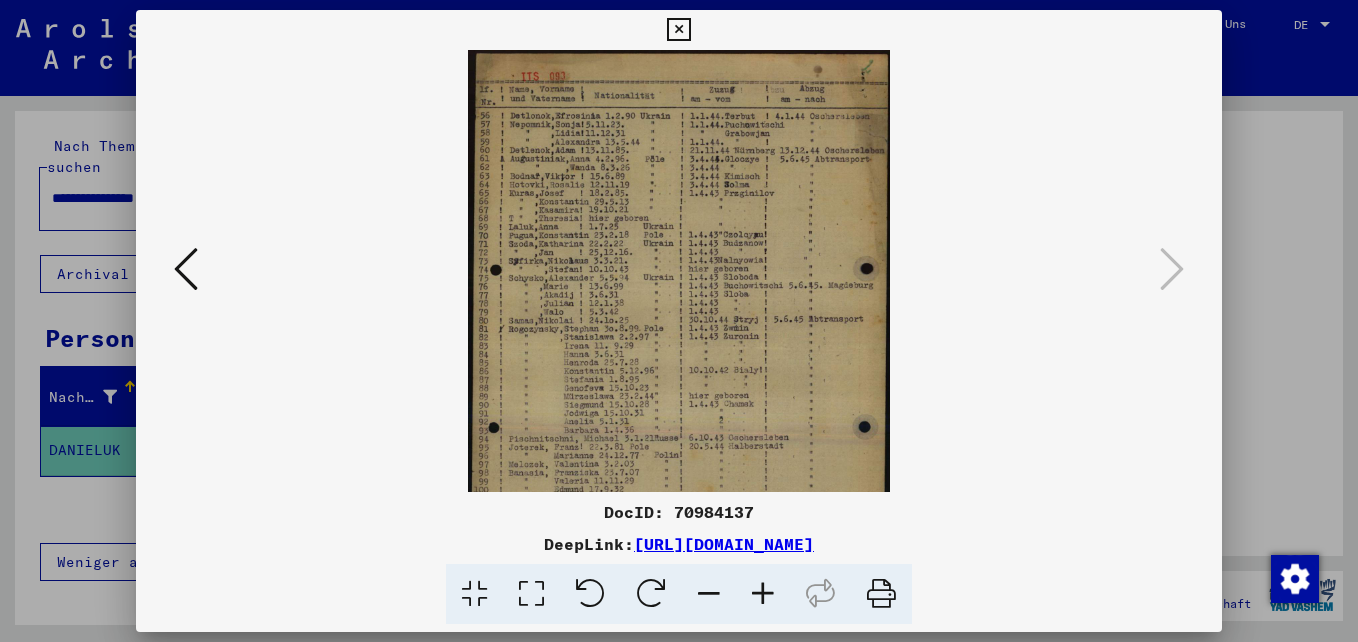 click at bounding box center (763, 594) 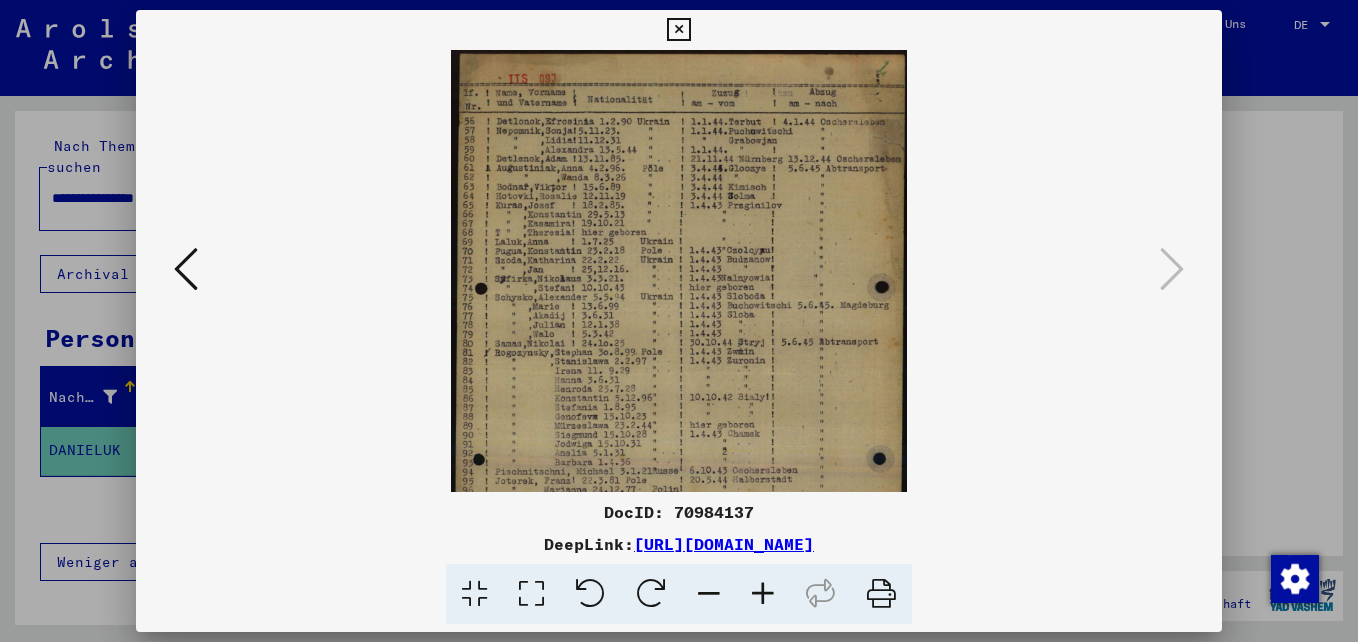 click at bounding box center [763, 594] 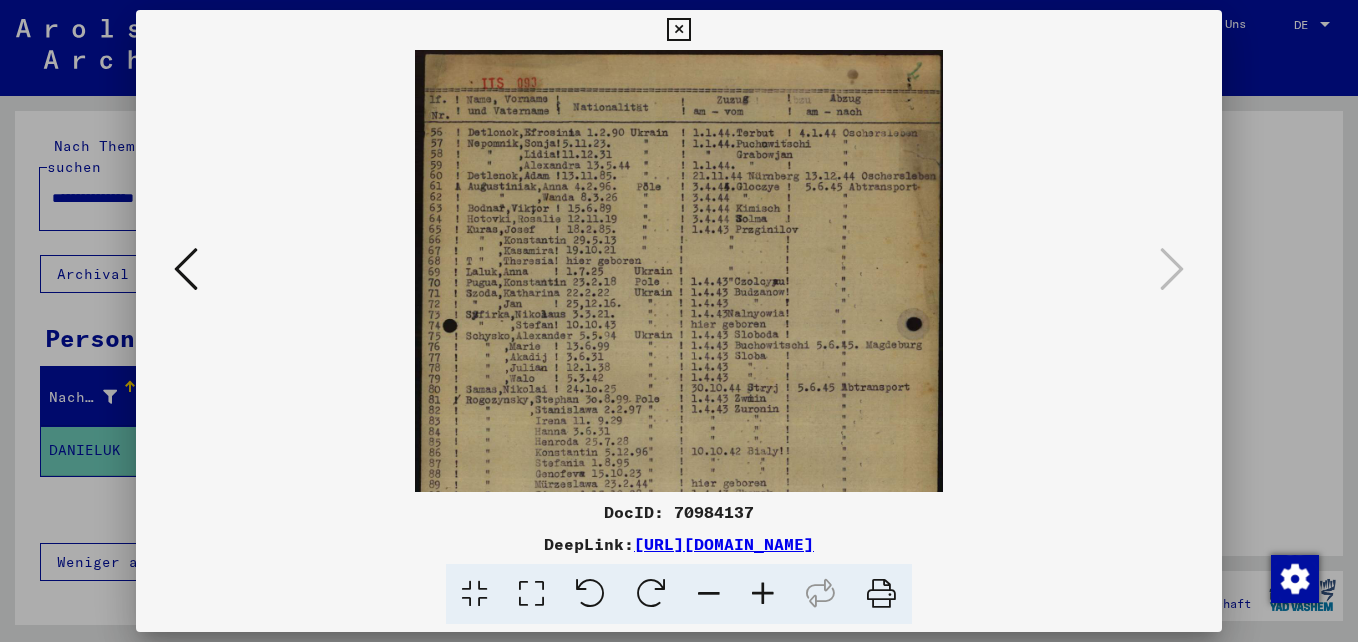 click at bounding box center (763, 594) 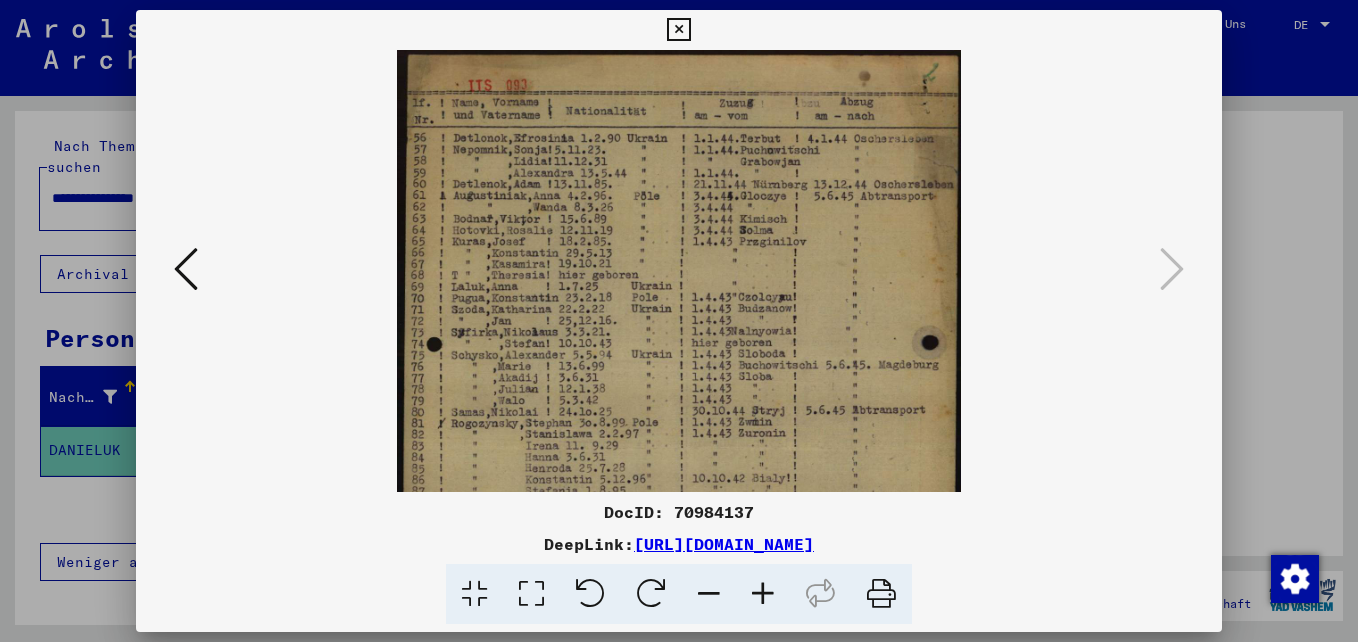 click at bounding box center (763, 594) 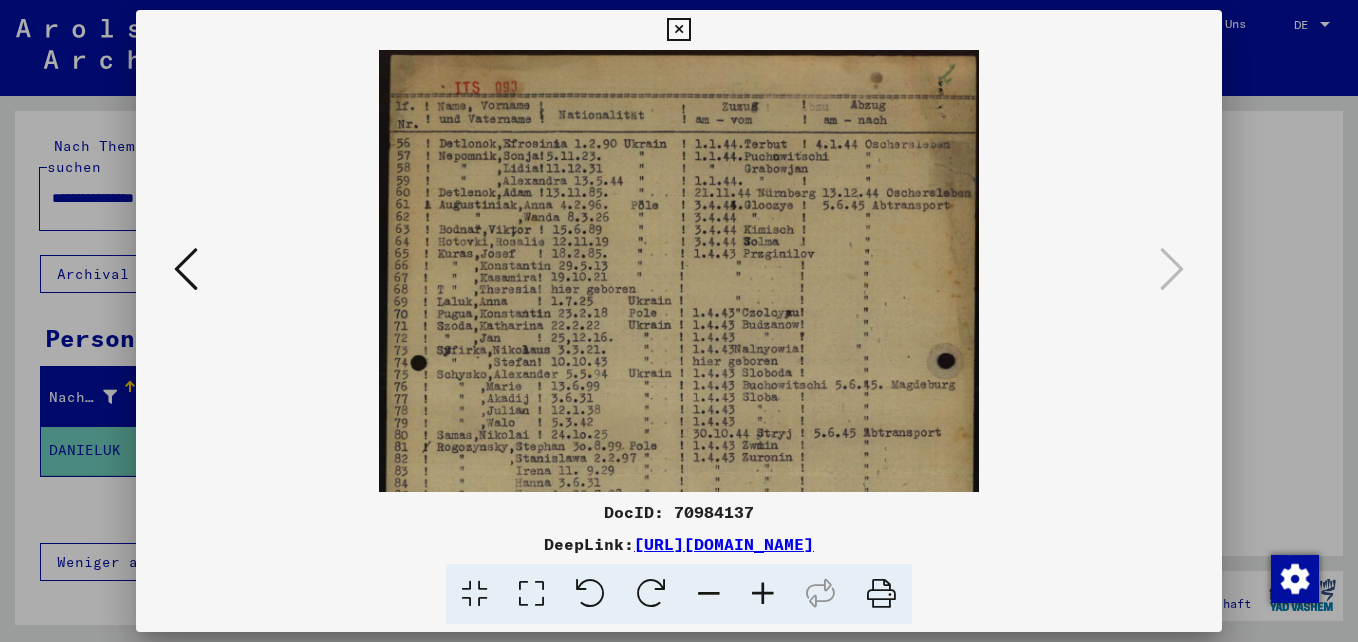 click at bounding box center (763, 594) 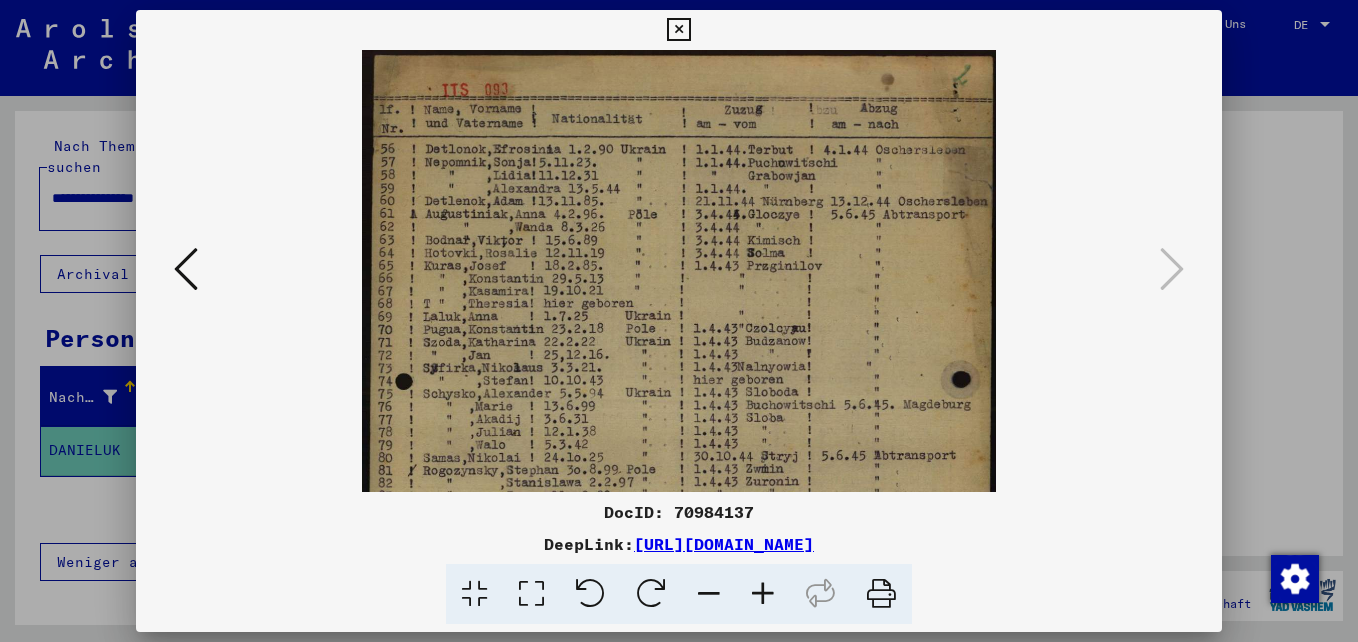 click at bounding box center [763, 594] 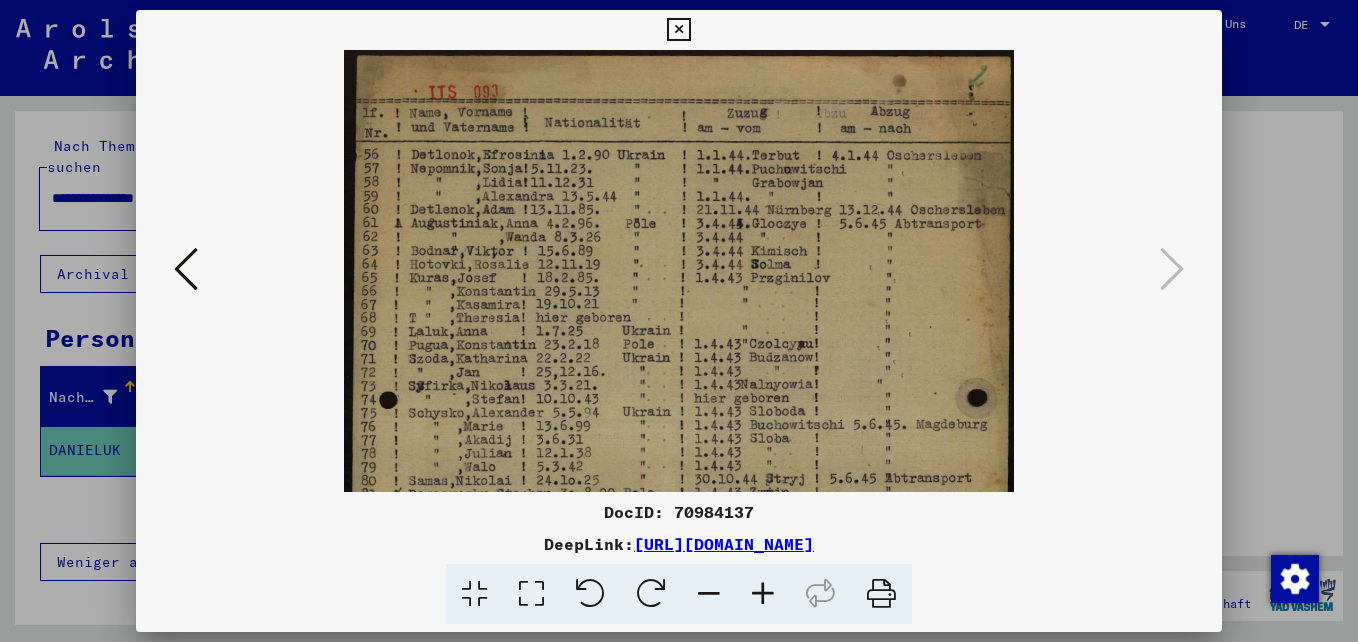 click at bounding box center (763, 594) 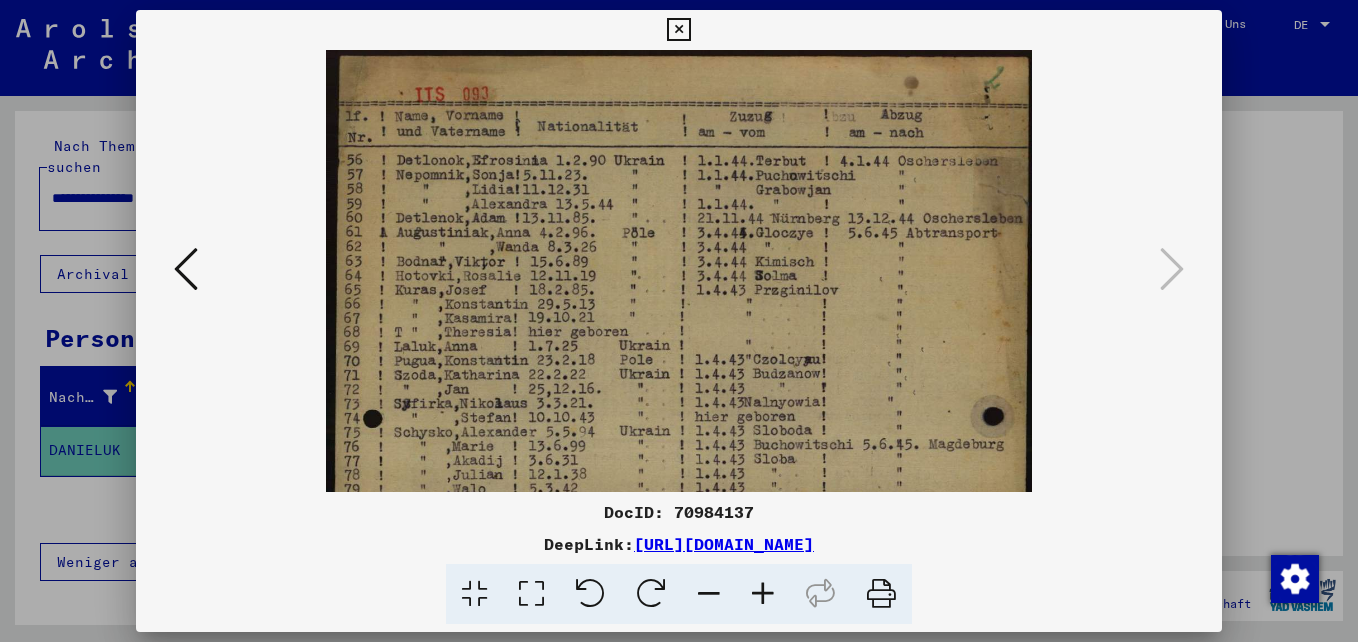 click at bounding box center [763, 594] 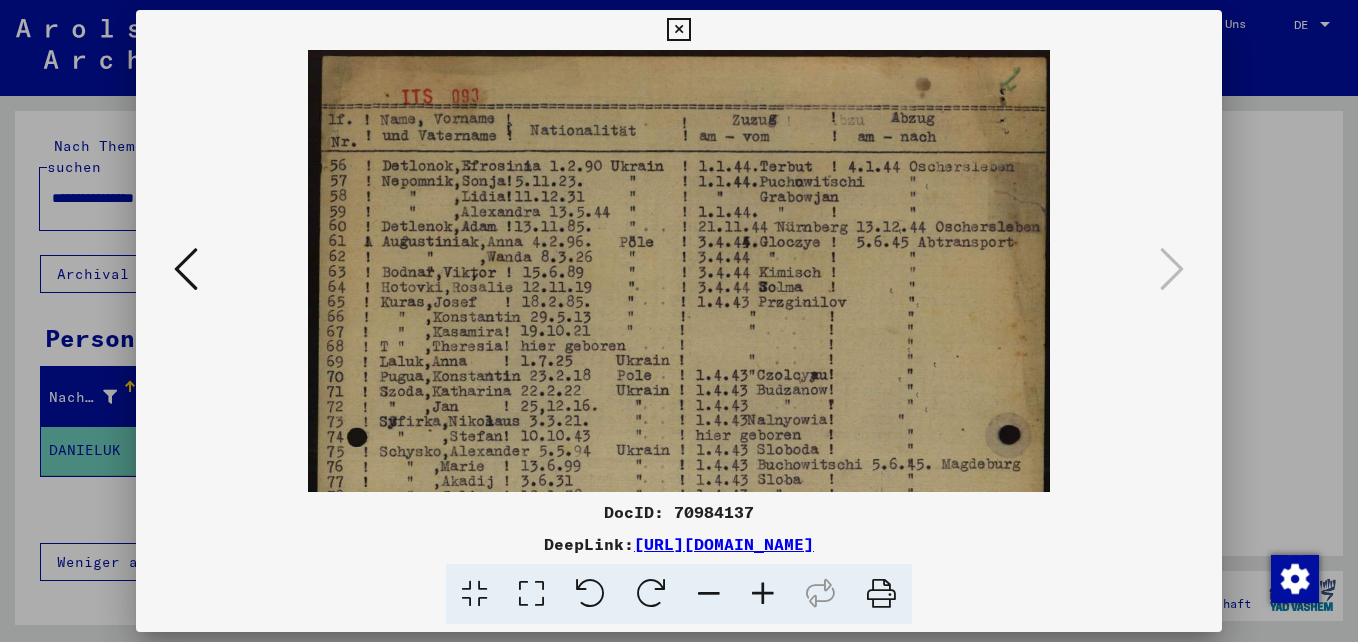 click at bounding box center (763, 594) 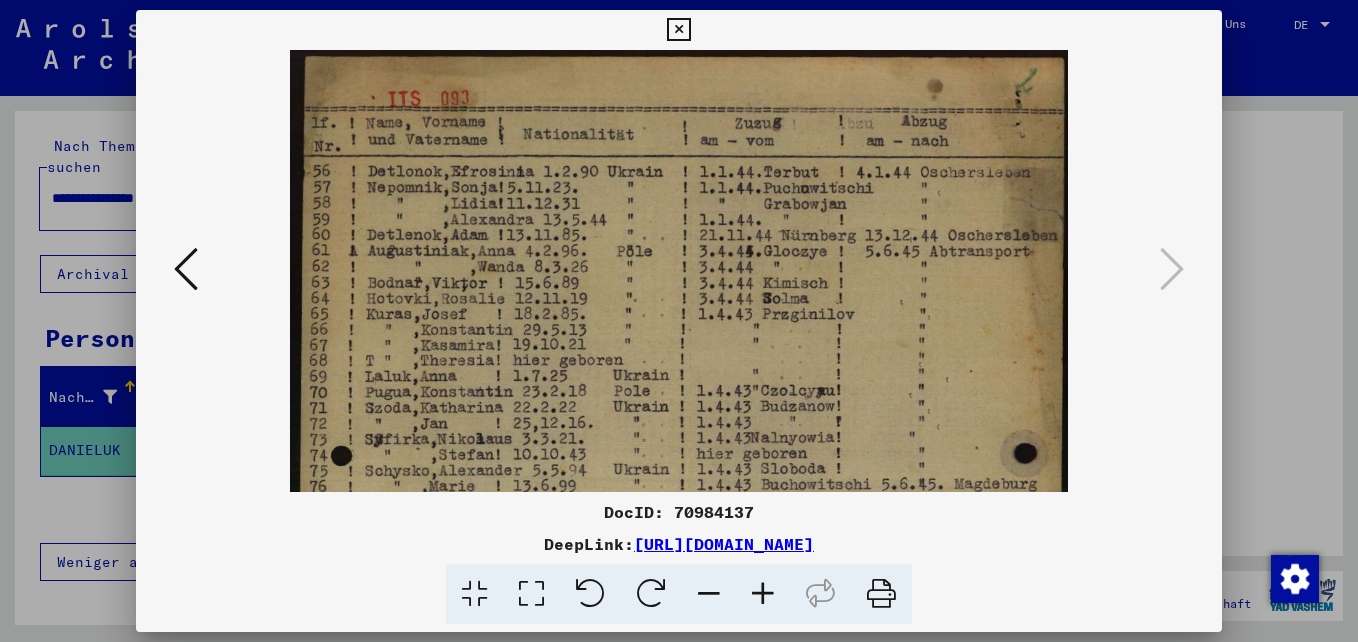 click at bounding box center [763, 594] 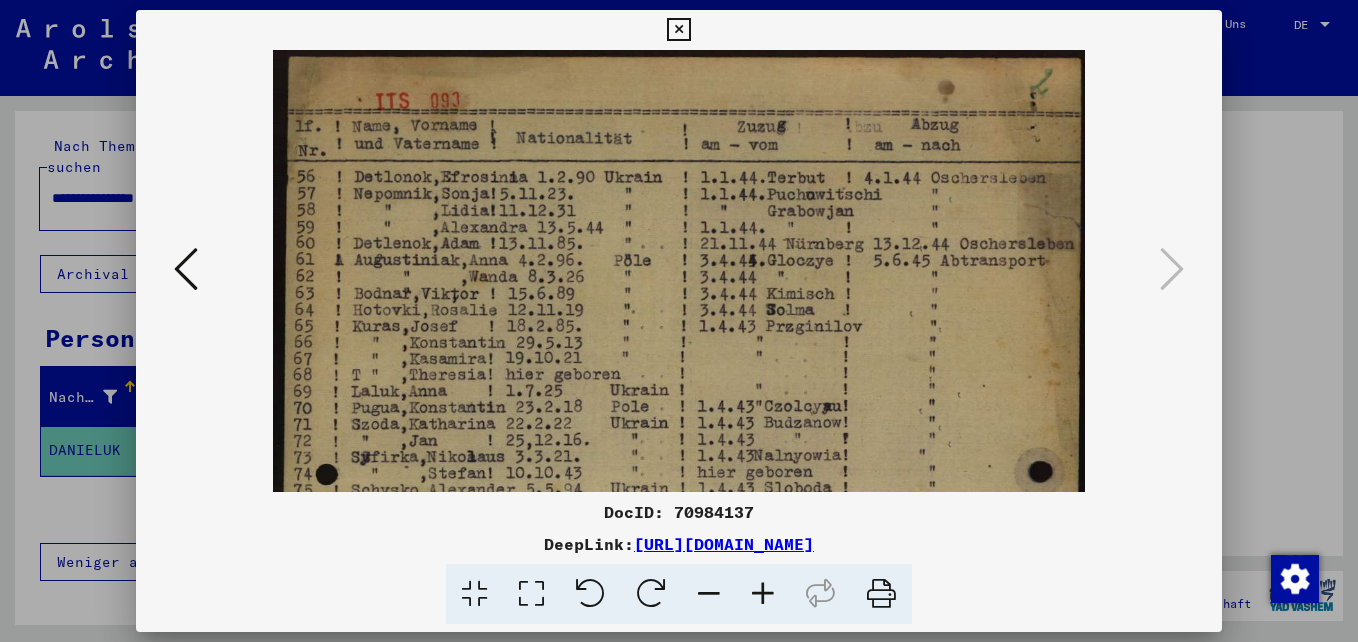 click at bounding box center [763, 594] 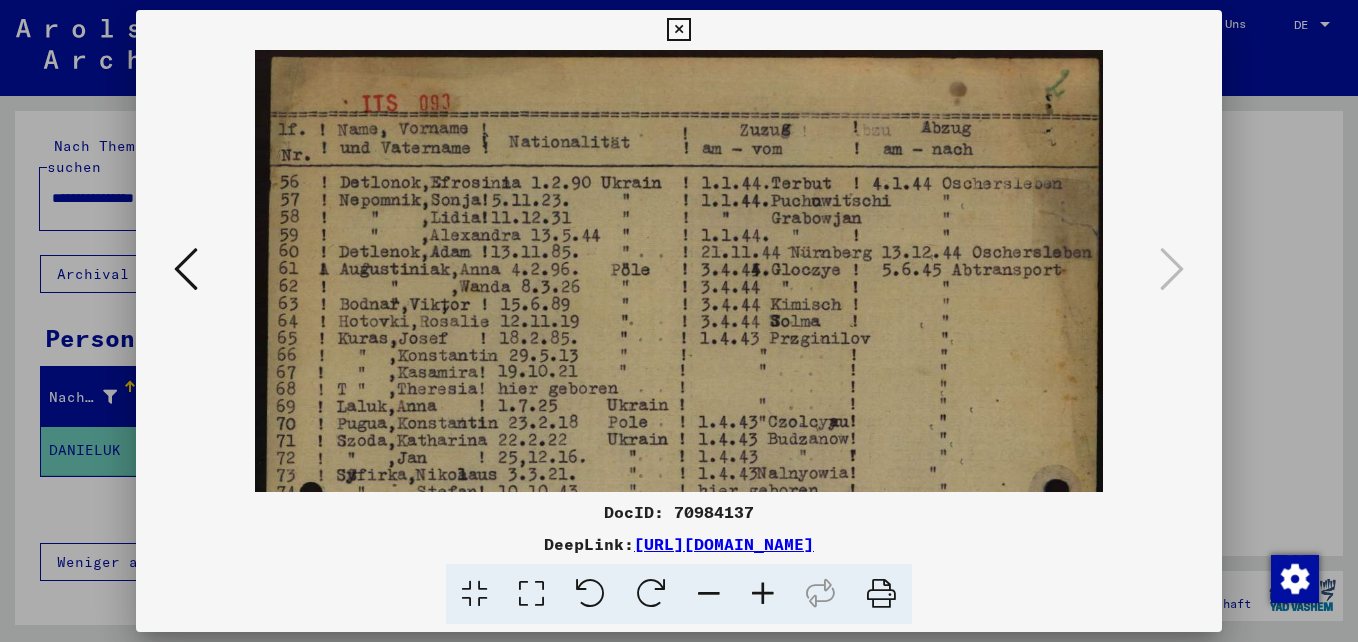 click at bounding box center (763, 594) 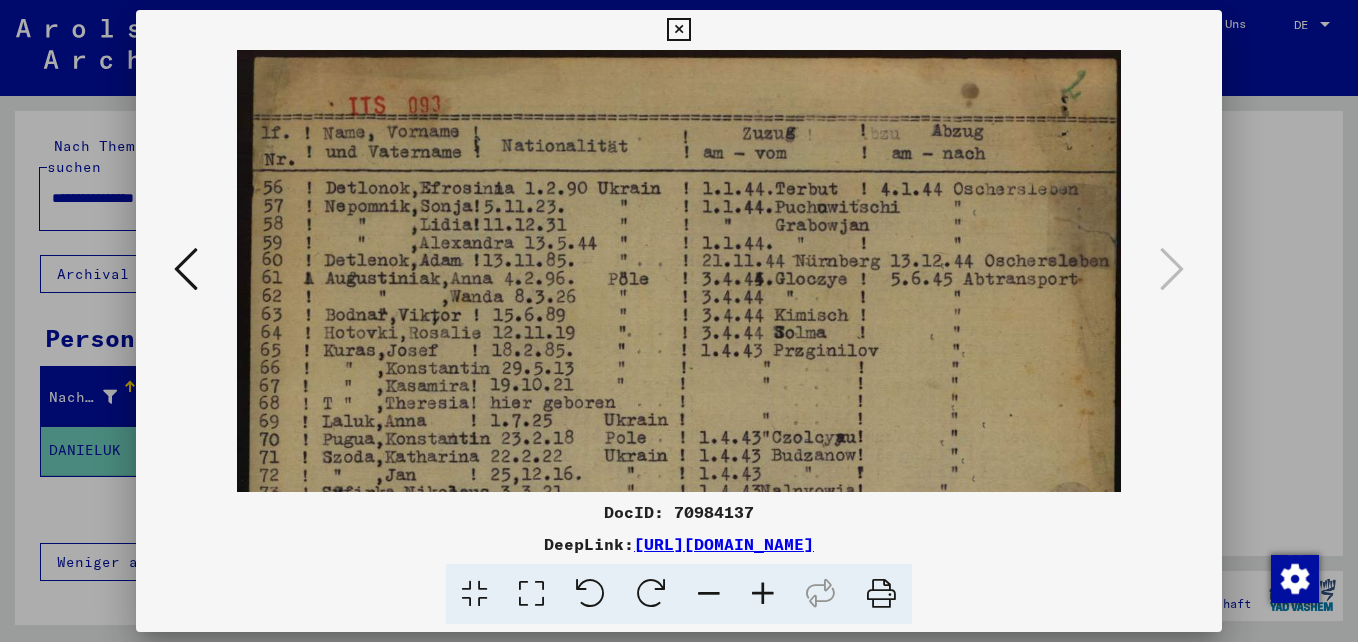click at bounding box center (763, 594) 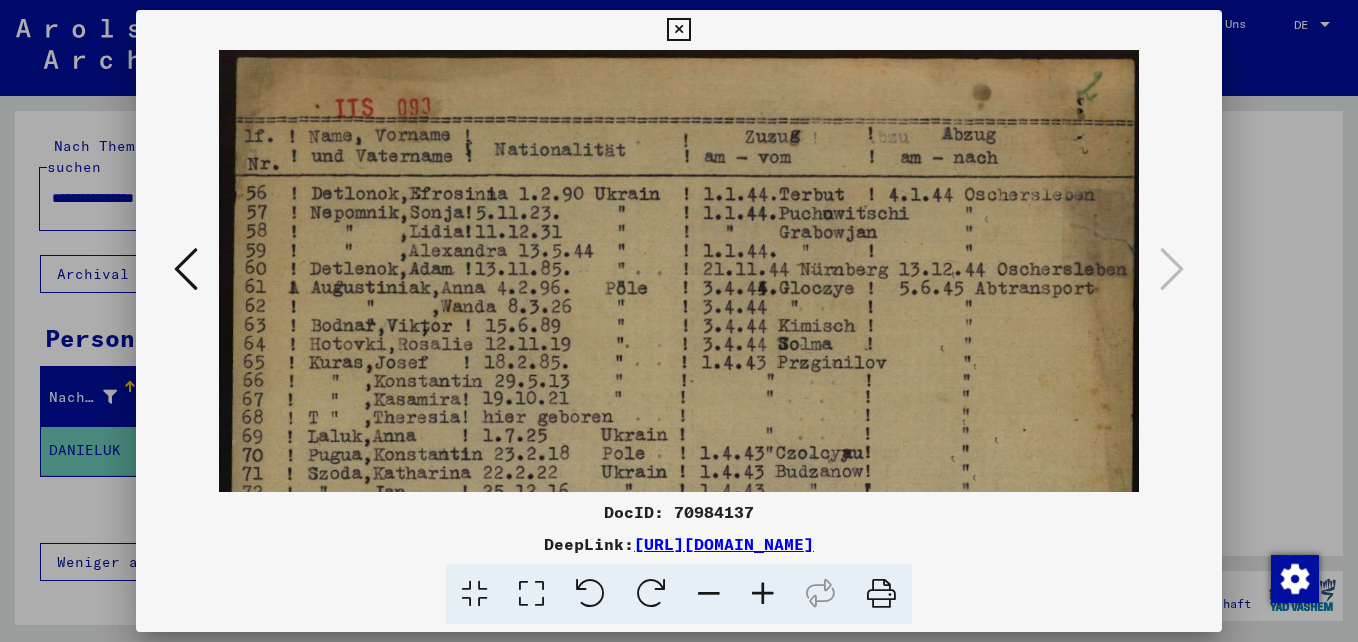 click at bounding box center (763, 594) 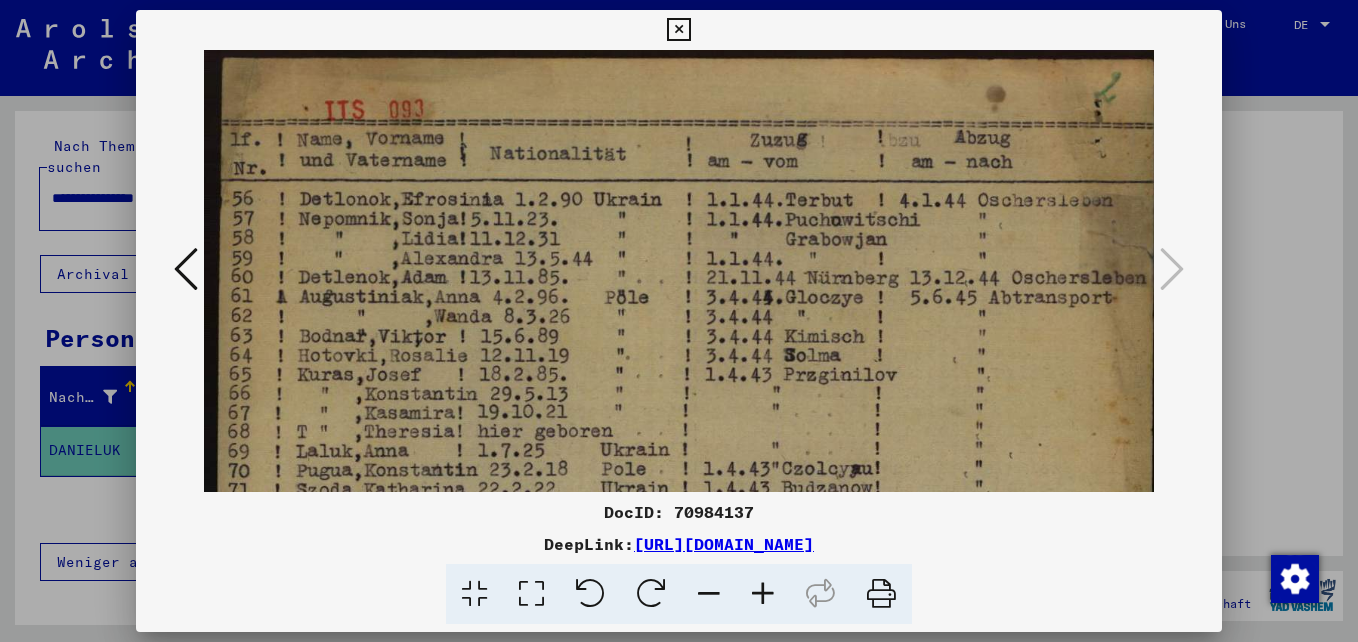 click at bounding box center (763, 594) 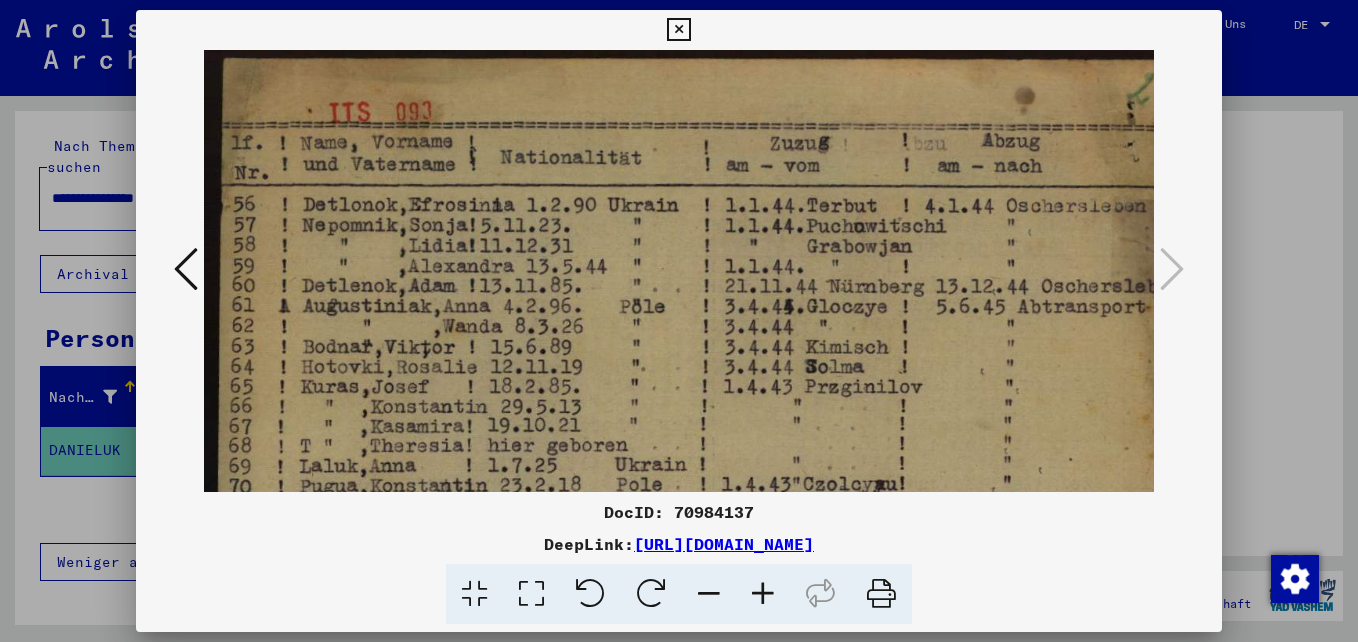 click at bounding box center (763, 594) 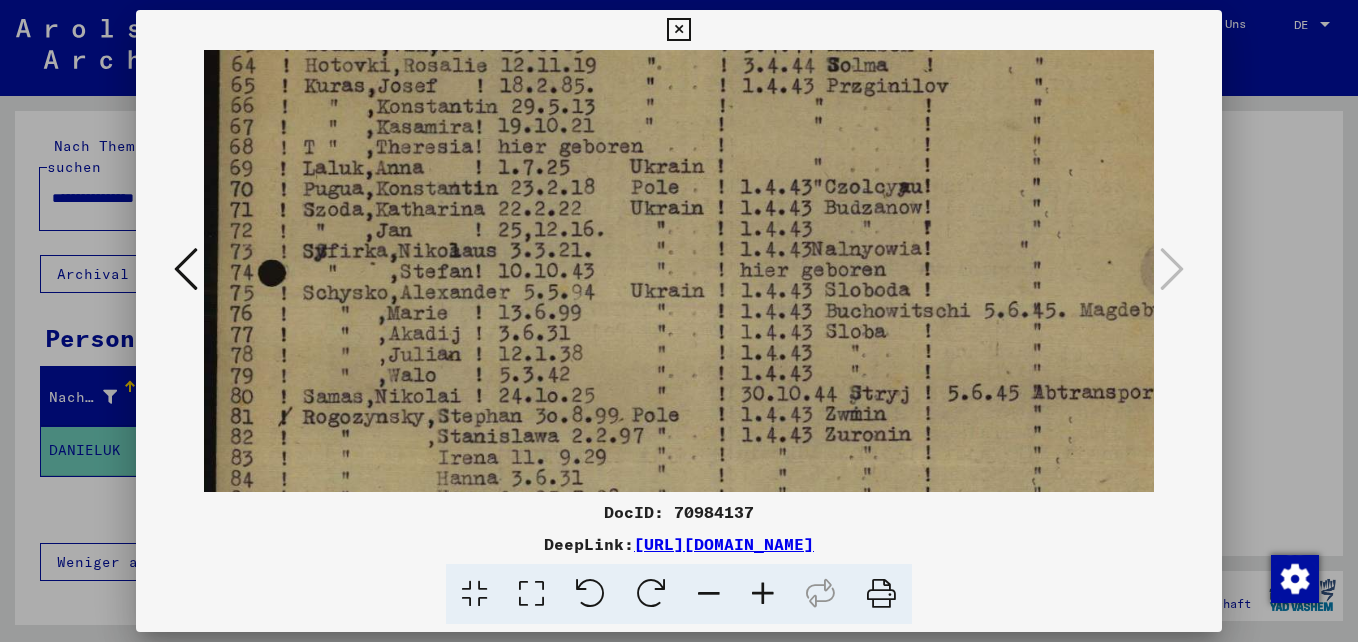 drag, startPoint x: 486, startPoint y: 434, endPoint x: 585, endPoint y: 121, distance: 328.28342 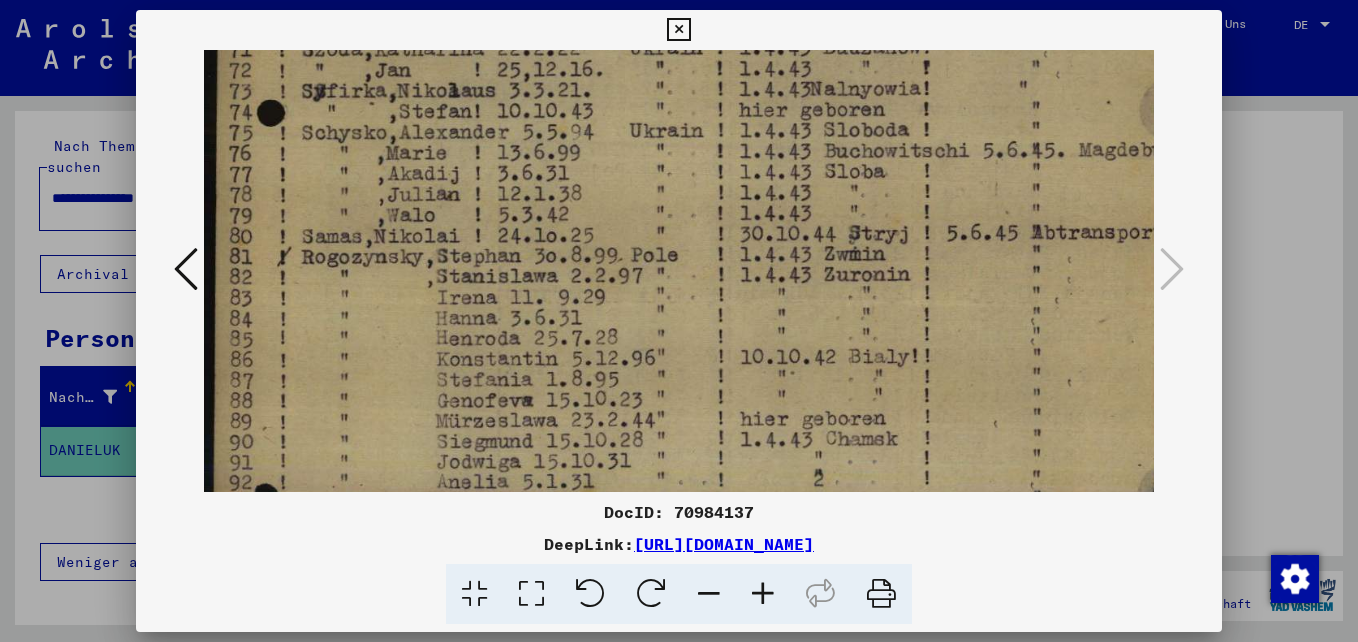 drag, startPoint x: 598, startPoint y: 342, endPoint x: 604, endPoint y: 182, distance: 160.11246 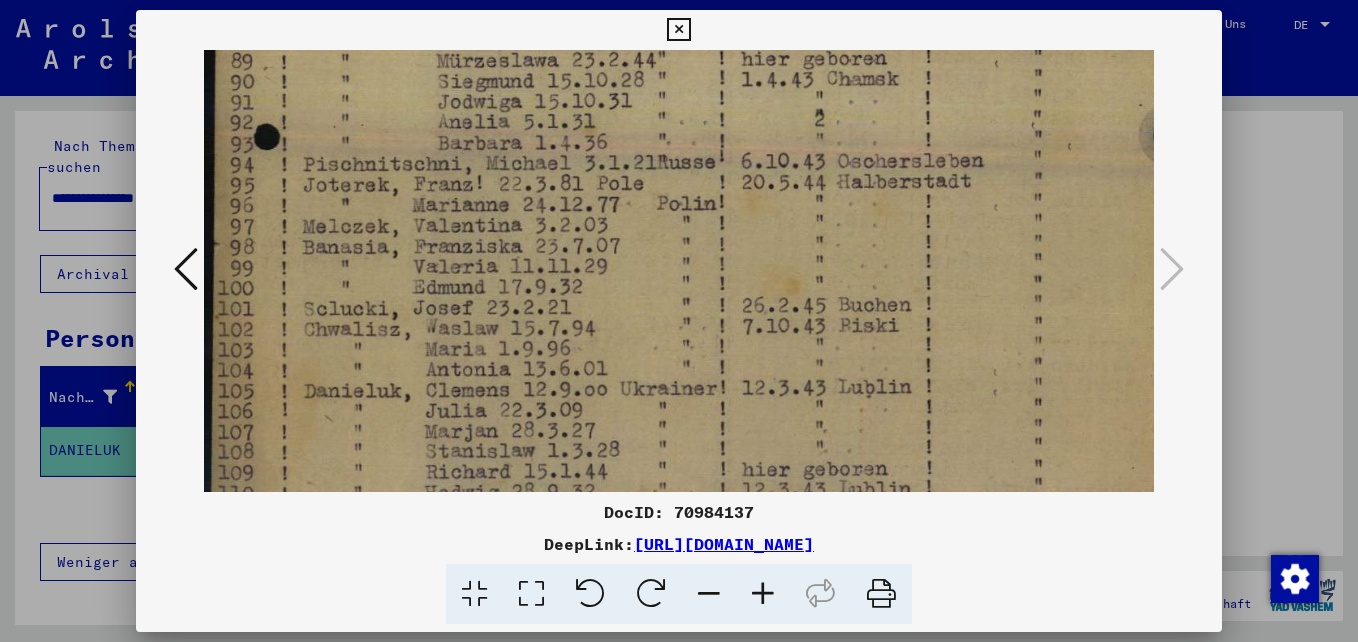 scroll, scrollTop: 847, scrollLeft: 0, axis: vertical 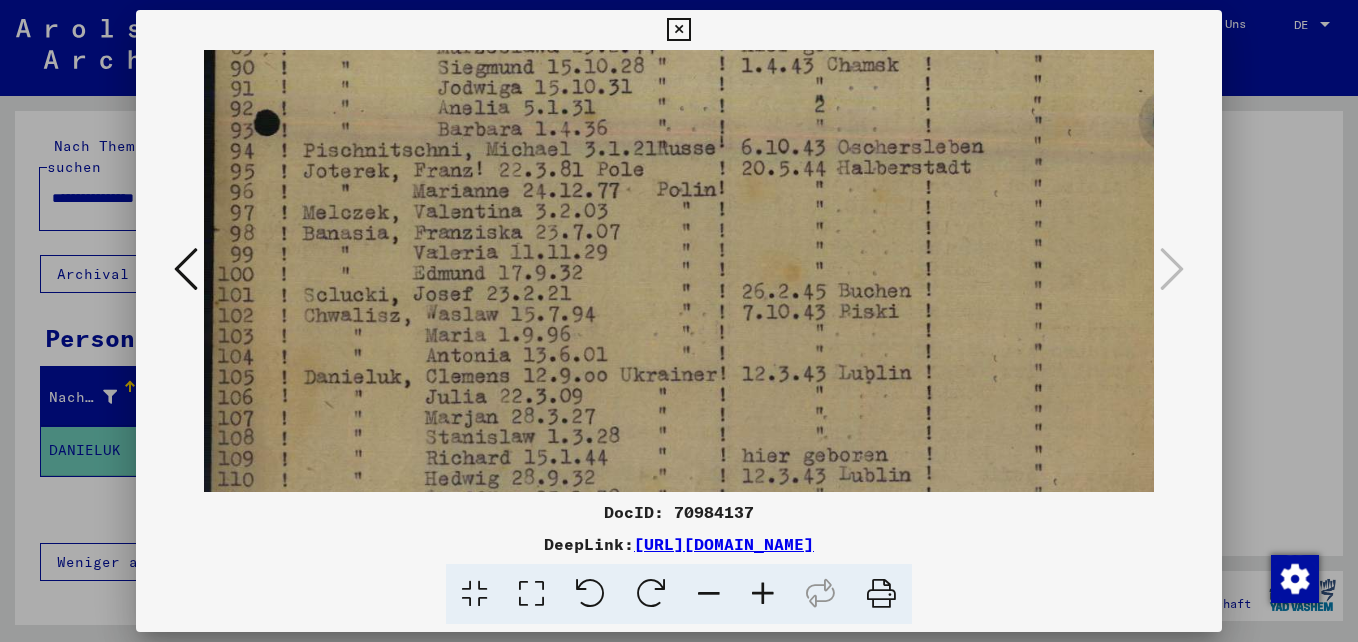 drag, startPoint x: 625, startPoint y: 394, endPoint x: 664, endPoint y: 20, distance: 376.02792 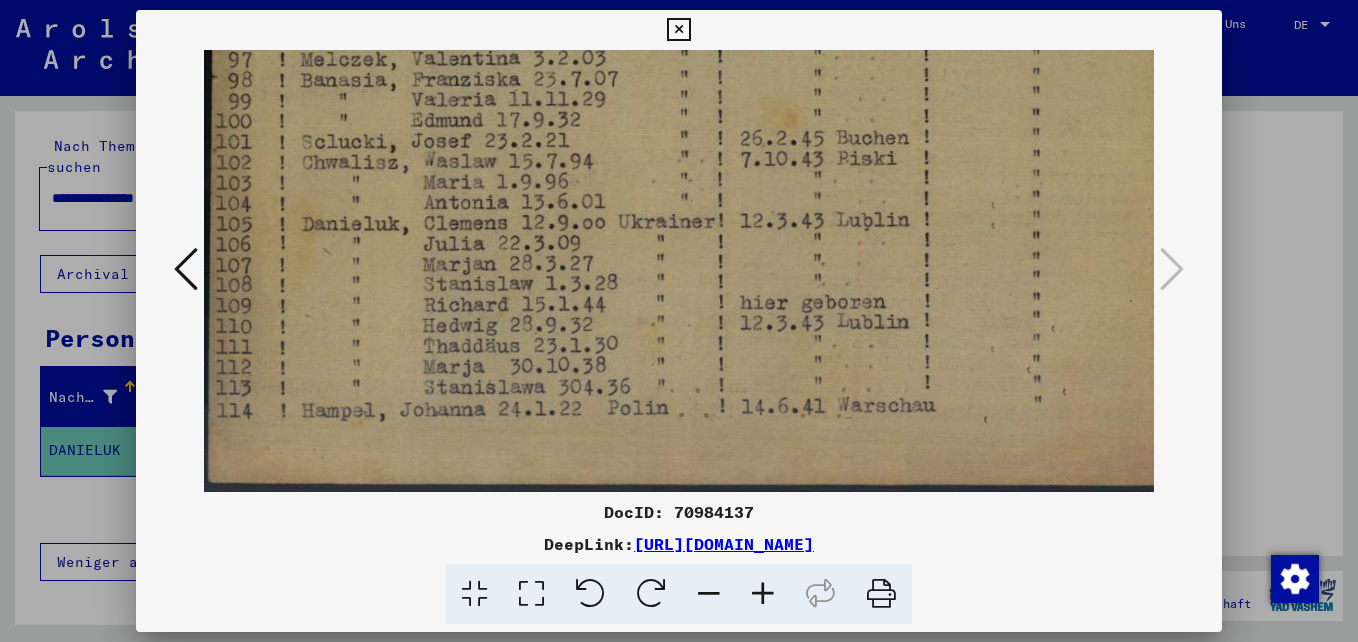 scroll, scrollTop: 1000, scrollLeft: 2, axis: both 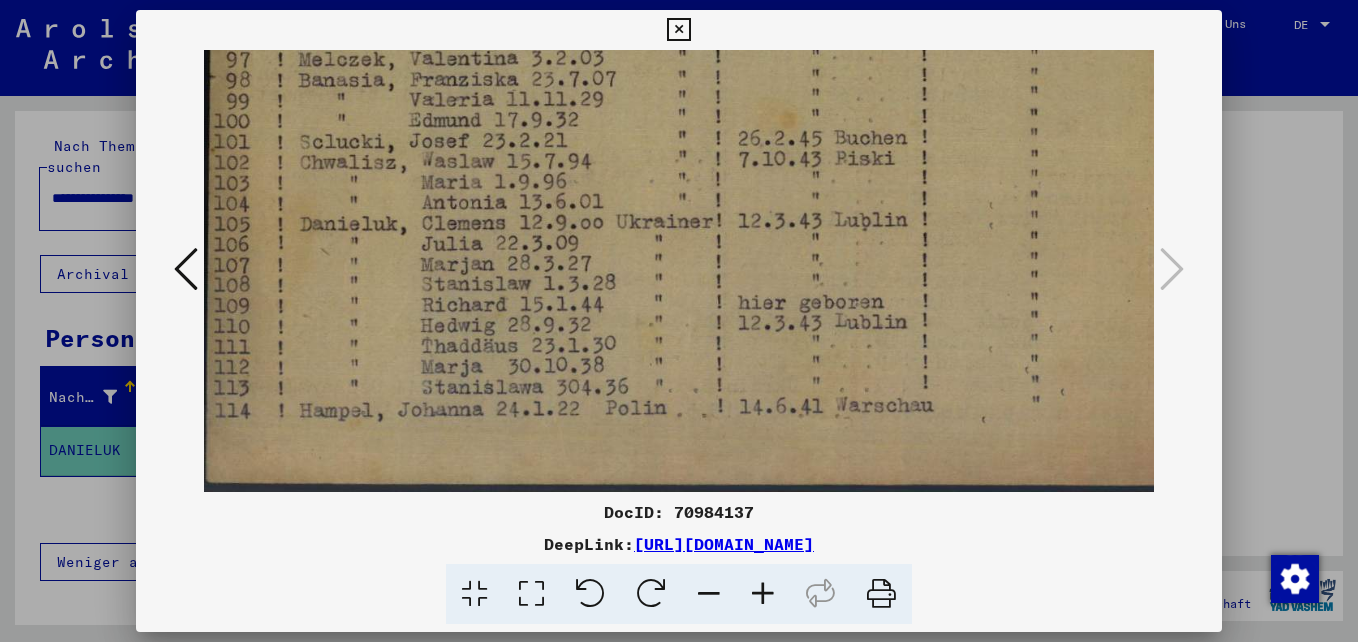 drag, startPoint x: 670, startPoint y: 239, endPoint x: 673, endPoint y: 142, distance: 97.04638 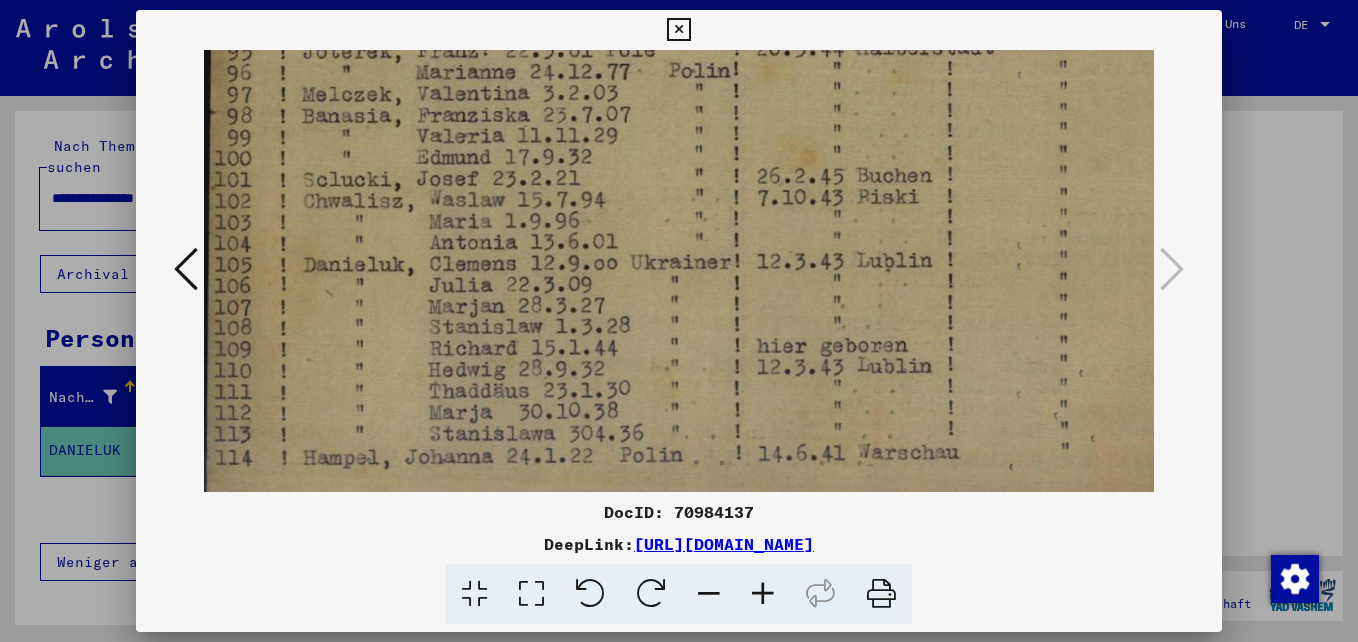 click at bounding box center (763, 594) 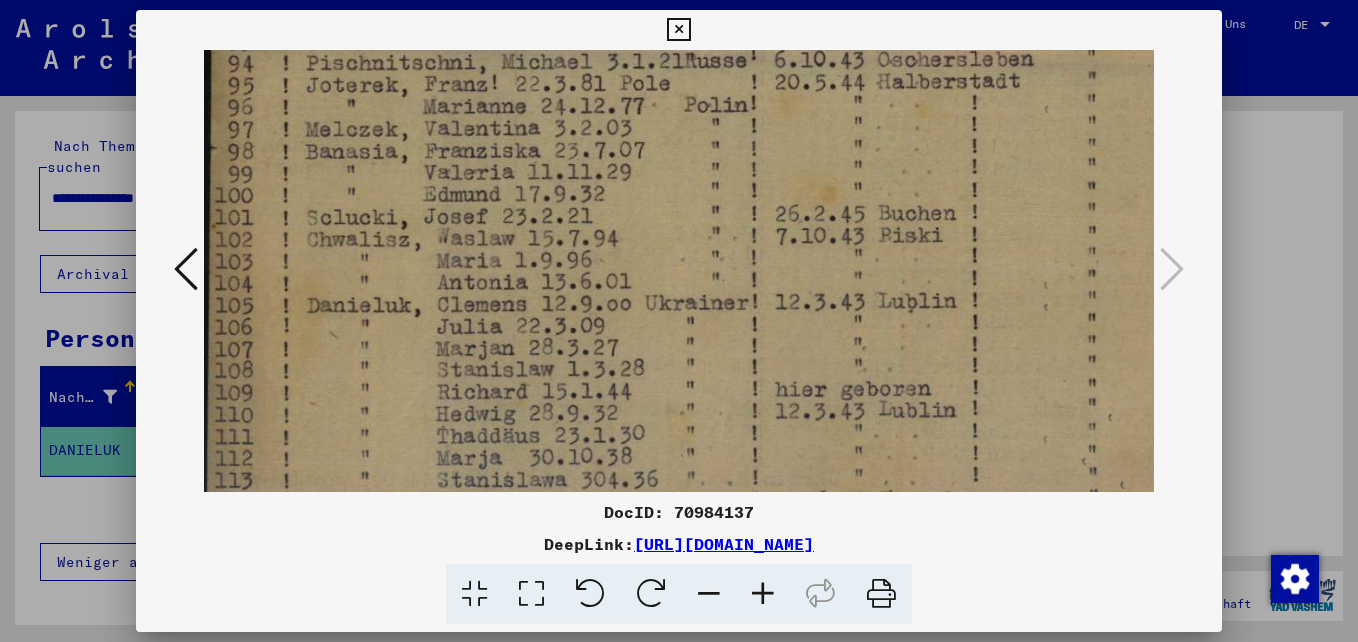 click at bounding box center [763, 594] 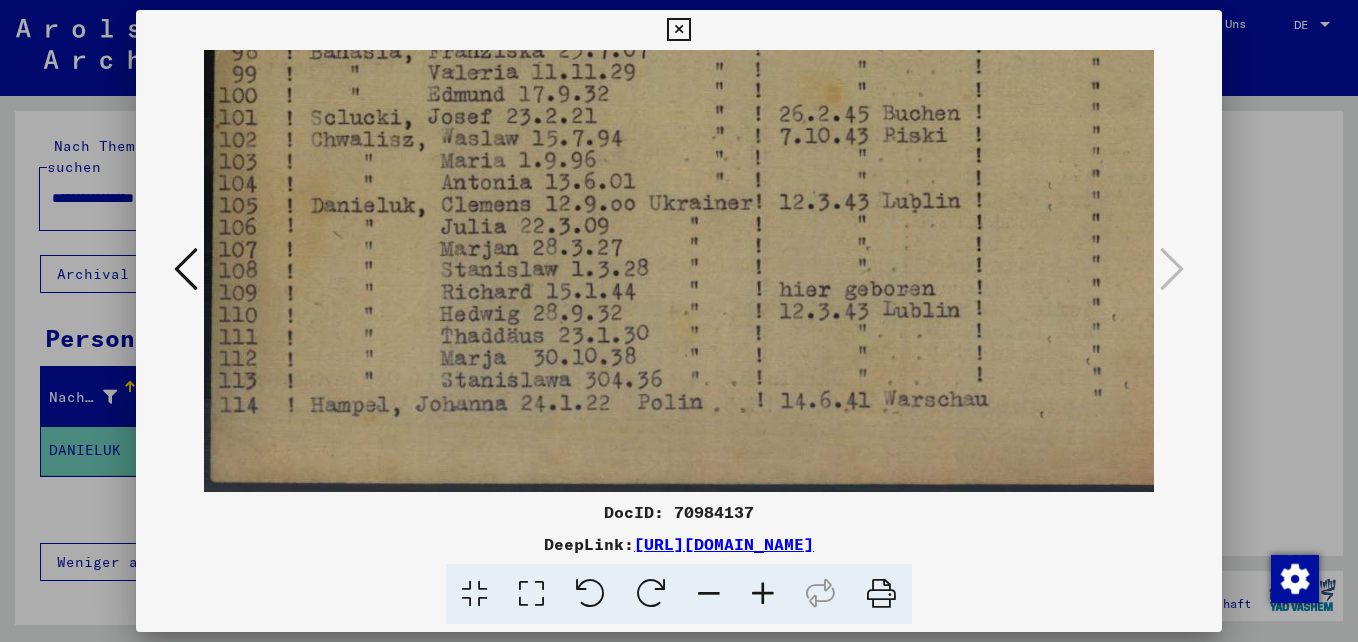 drag, startPoint x: 689, startPoint y: 441, endPoint x: 720, endPoint y: 173, distance: 269.78696 